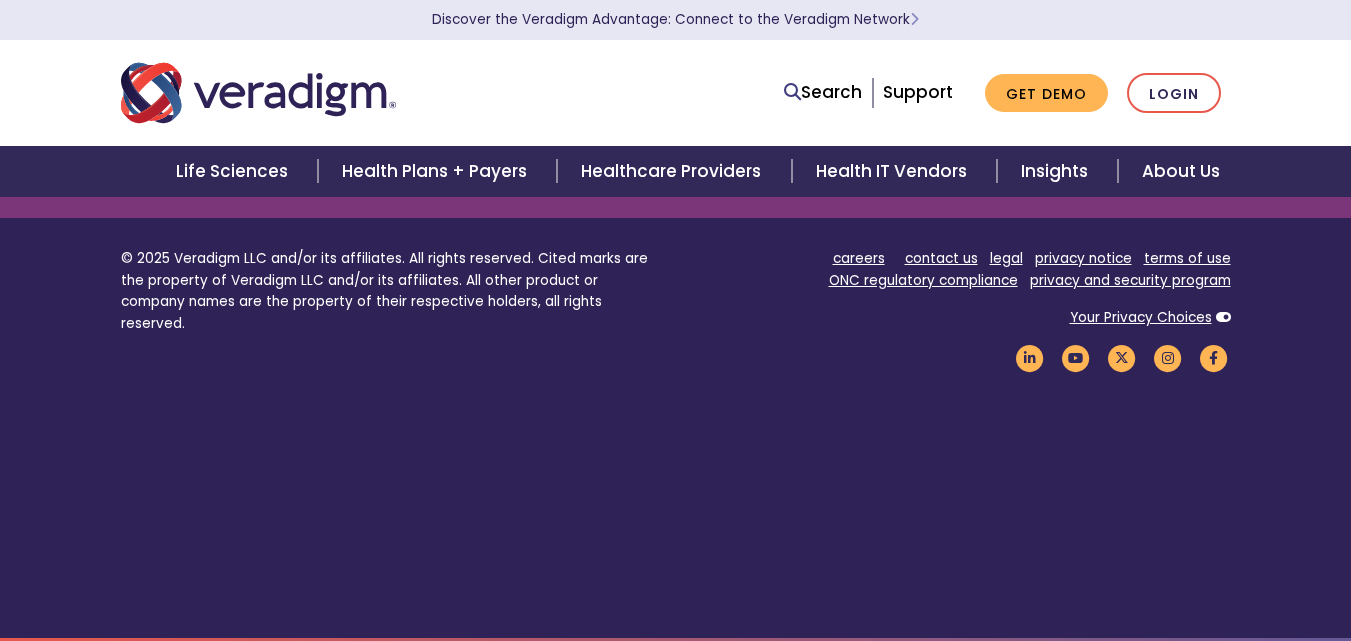 scroll, scrollTop: 2556, scrollLeft: 0, axis: vertical 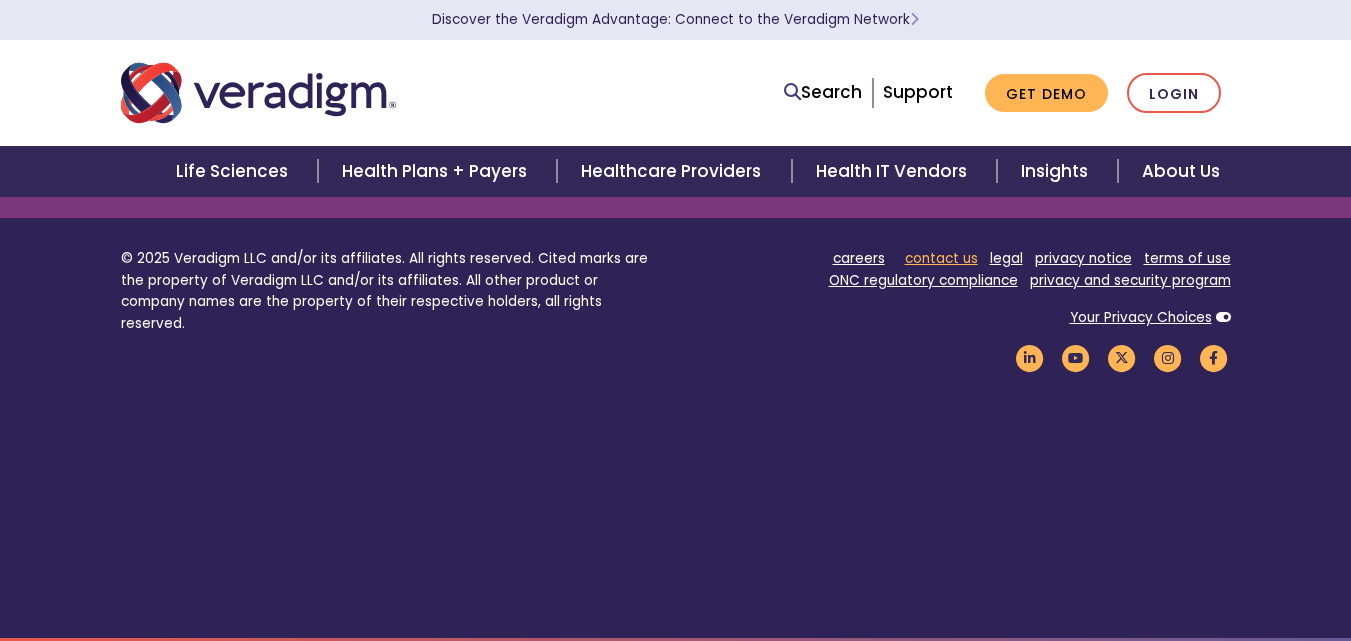 click on "contact us" at bounding box center [941, 258] 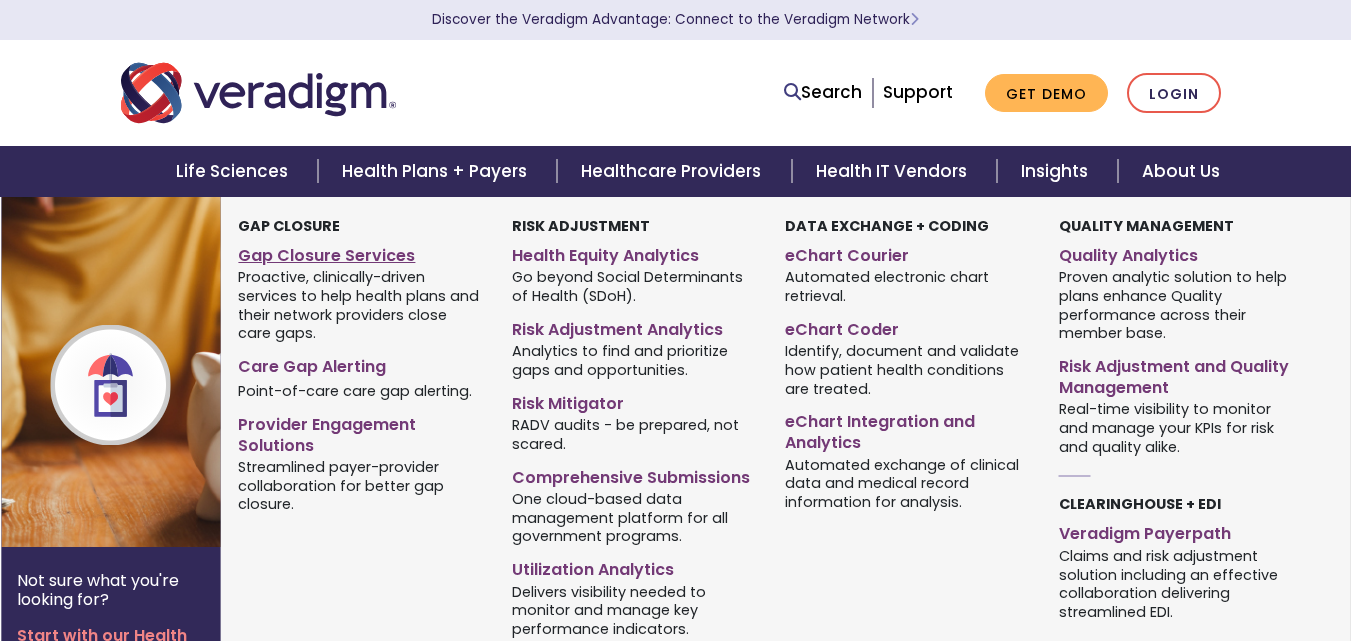 scroll, scrollTop: 0, scrollLeft: 0, axis: both 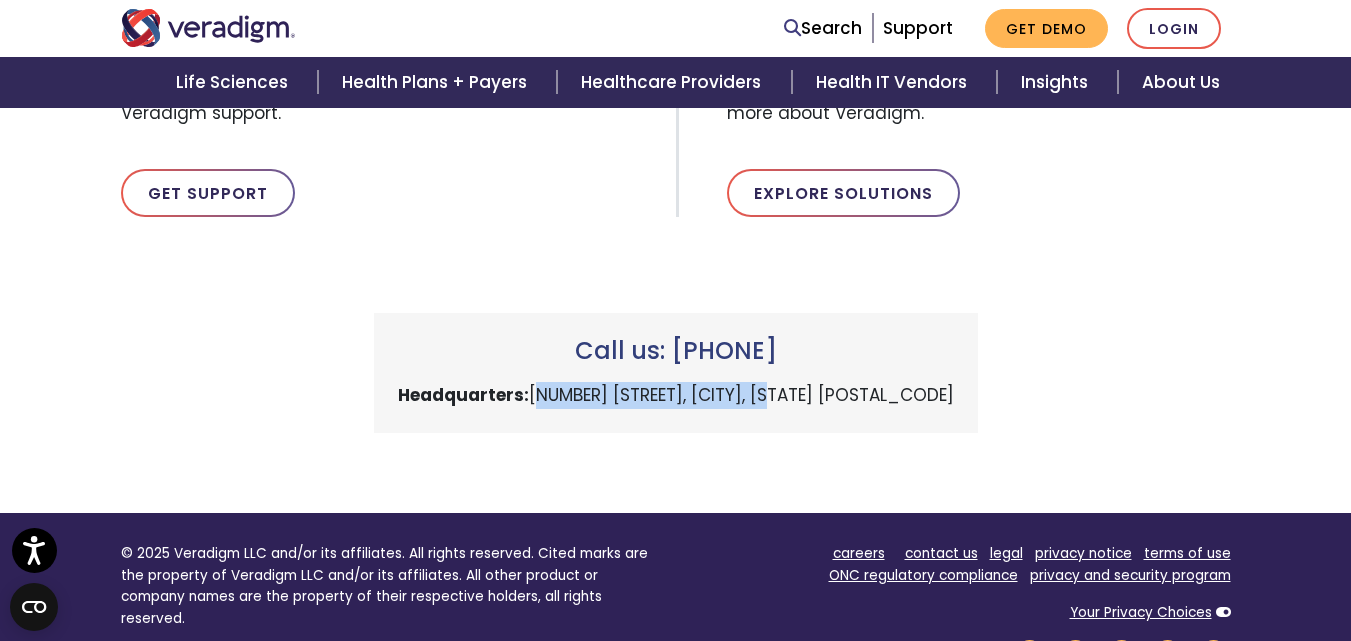 drag, startPoint x: 536, startPoint y: 389, endPoint x: 788, endPoint y: 397, distance: 252.12695 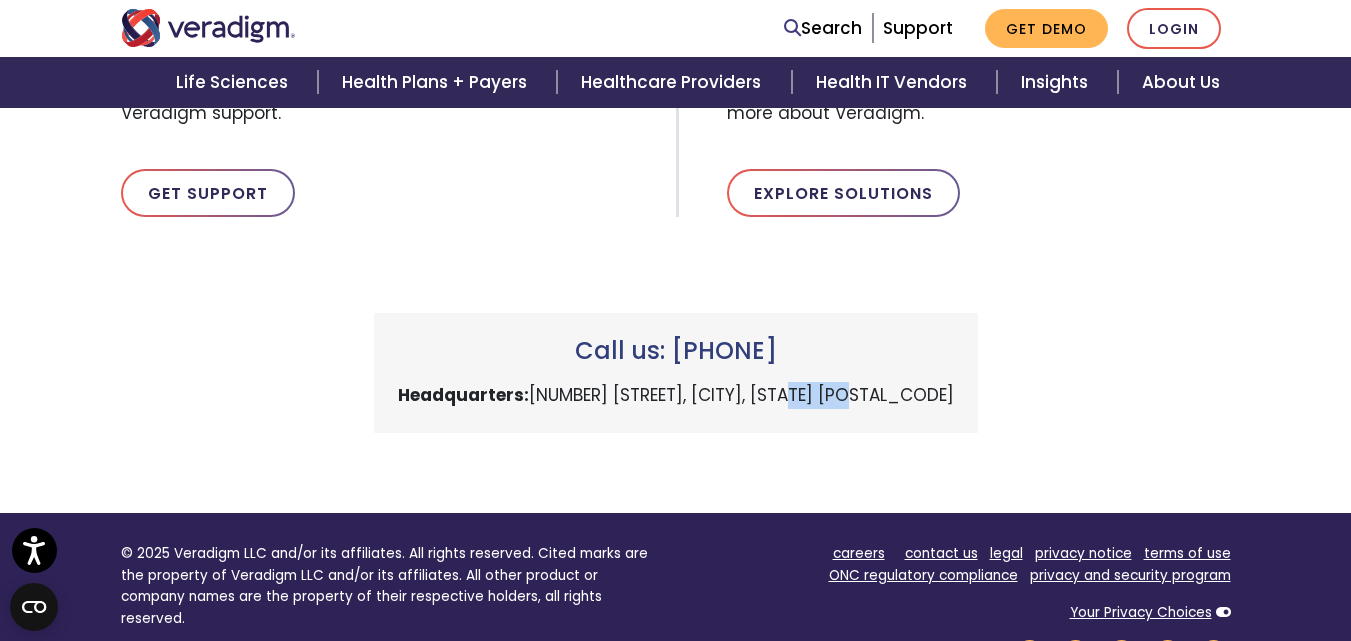 drag, startPoint x: 801, startPoint y: 389, endPoint x: 869, endPoint y: 389, distance: 68 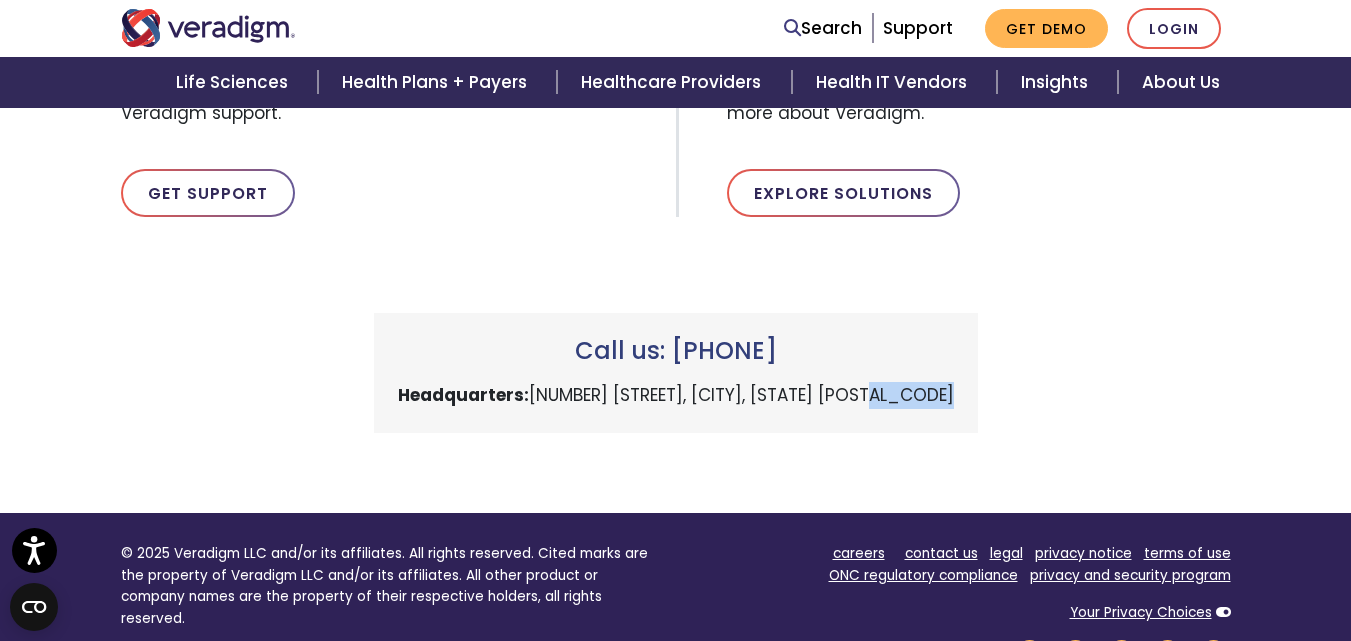 drag, startPoint x: 880, startPoint y: 389, endPoint x: 966, endPoint y: 377, distance: 86.833176 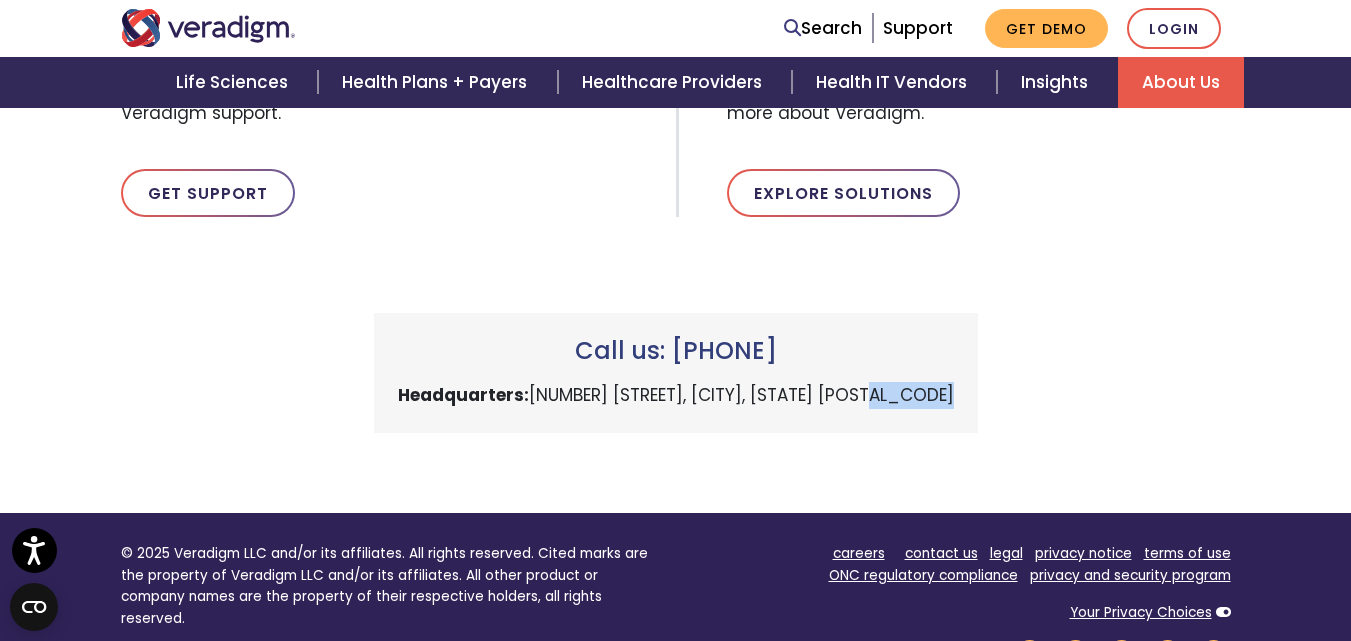 click on "About Us" at bounding box center (1181, 82) 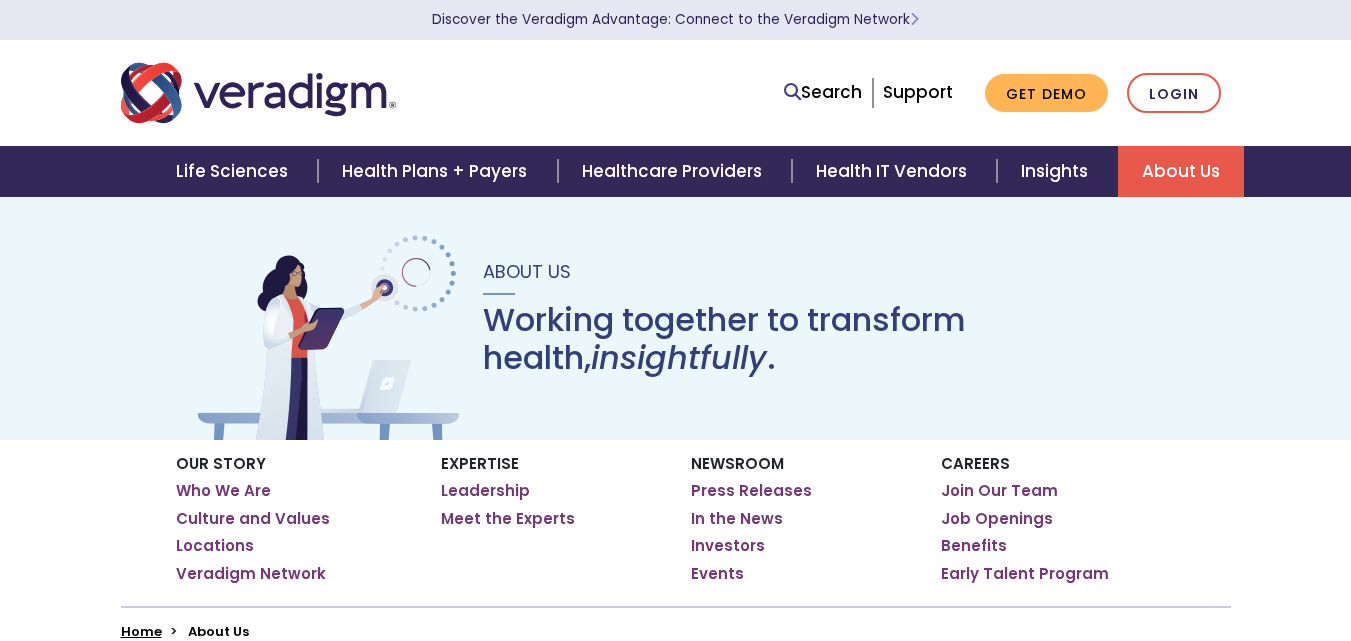 scroll, scrollTop: 0, scrollLeft: 0, axis: both 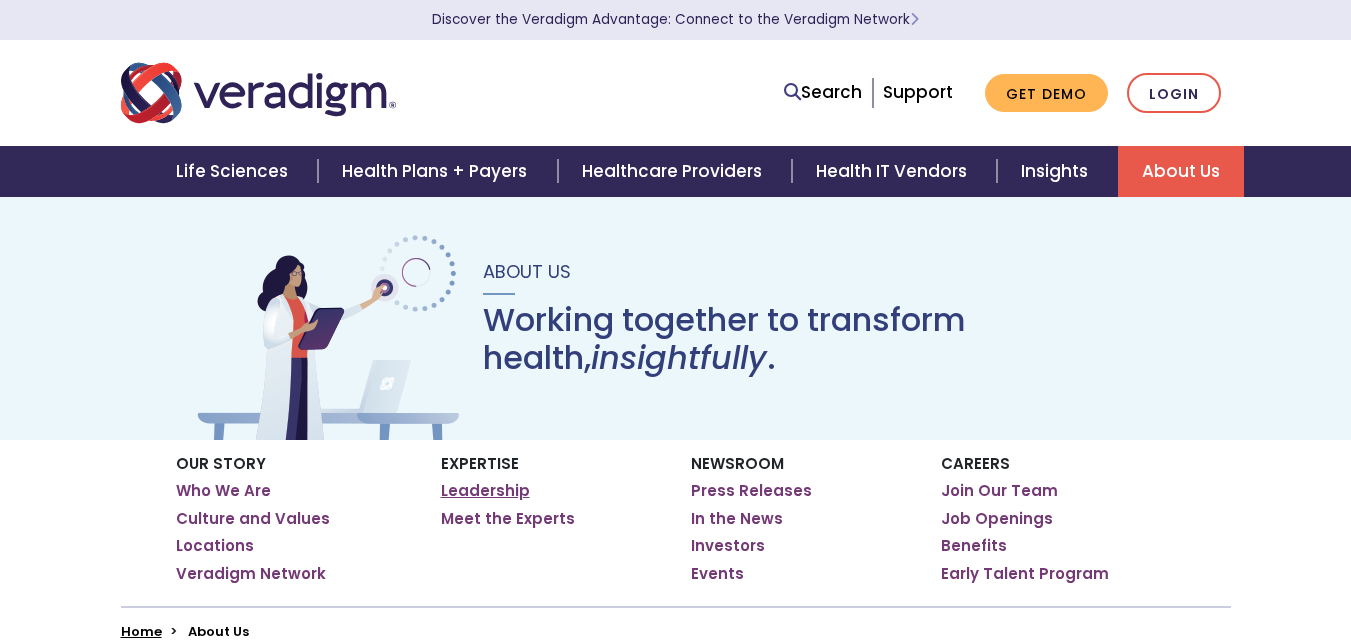 click on "Leadership" at bounding box center (485, 491) 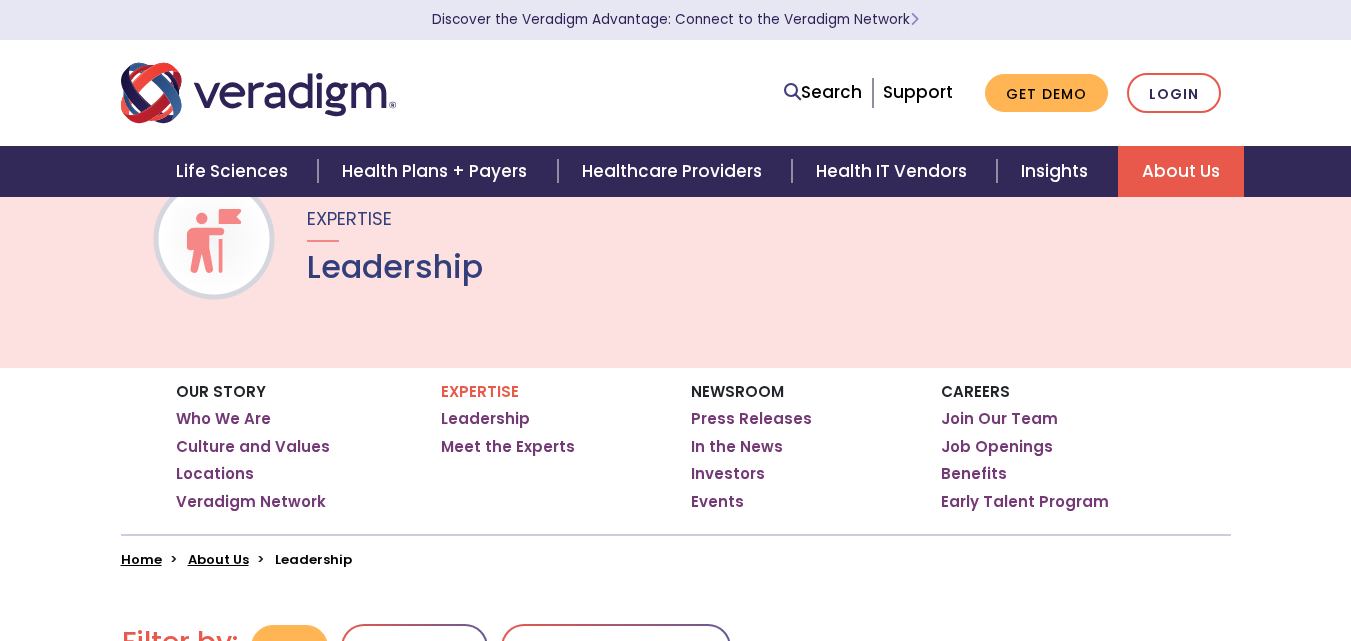 scroll, scrollTop: 100, scrollLeft: 0, axis: vertical 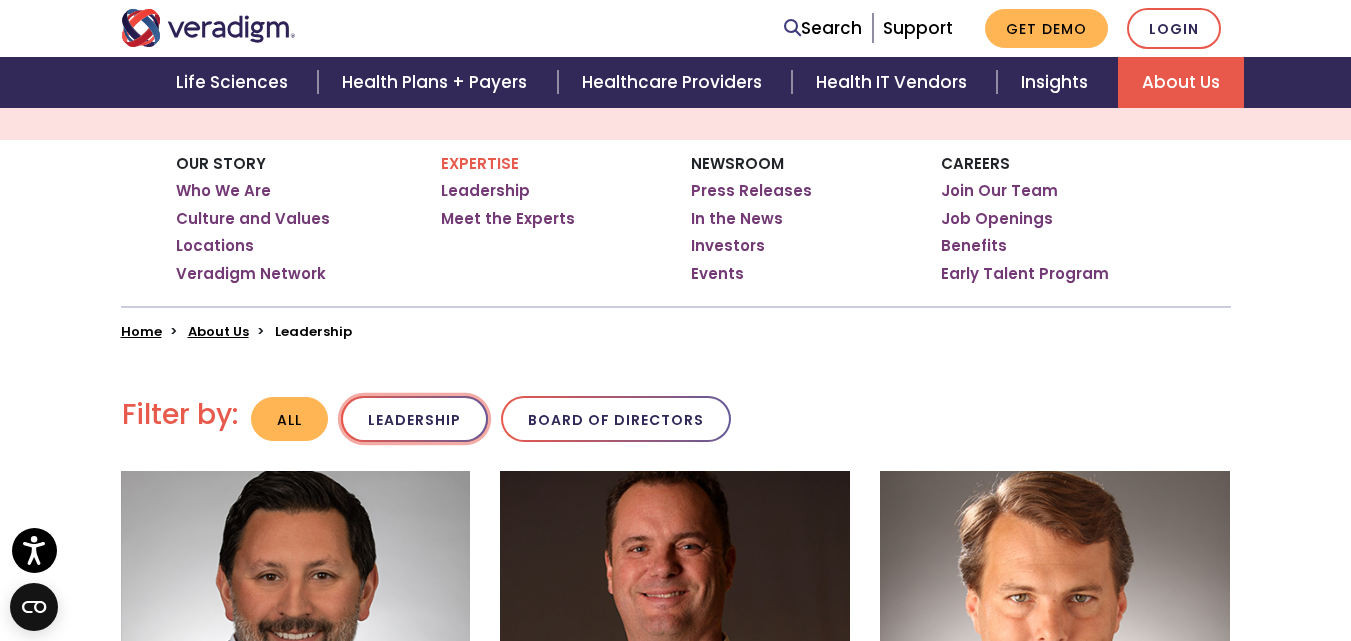click on "Leadership" at bounding box center [414, 419] 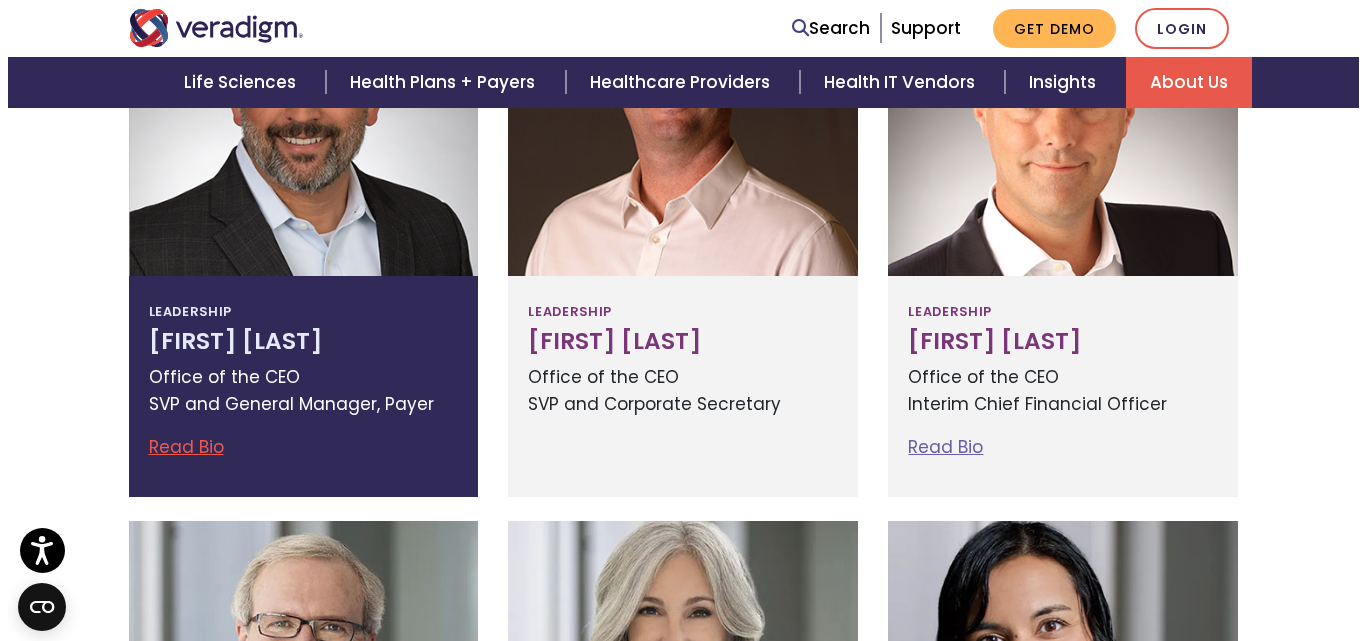 scroll, scrollTop: 800, scrollLeft: 0, axis: vertical 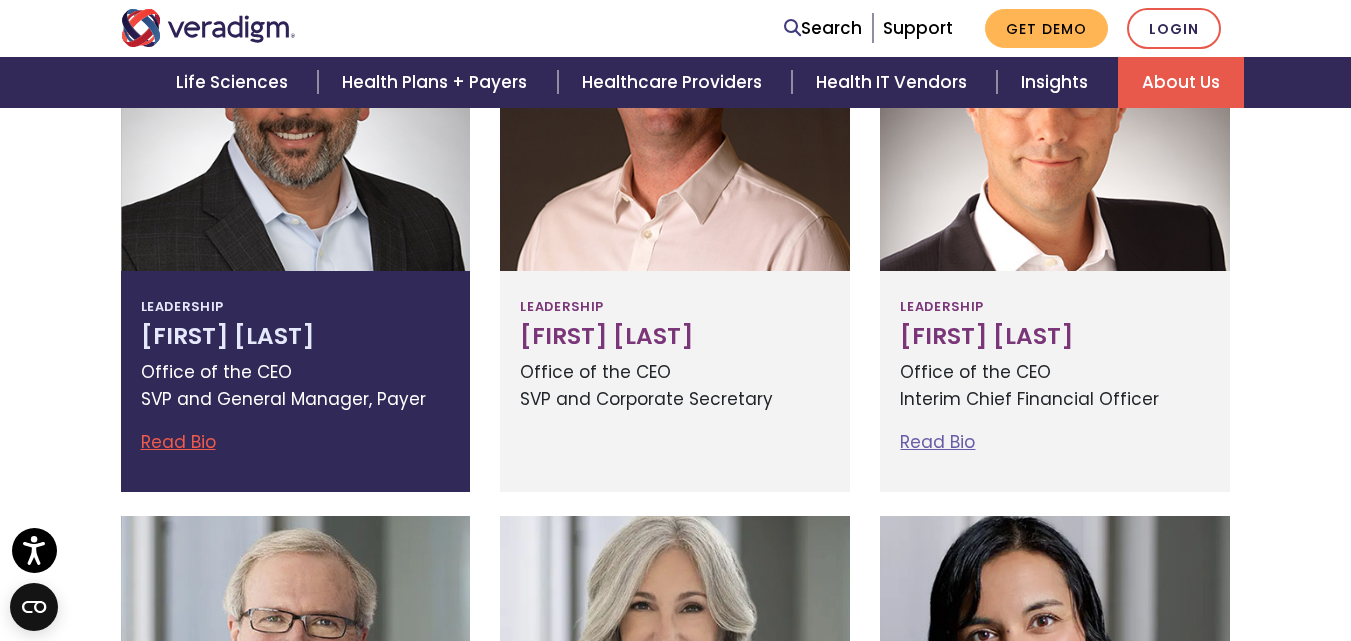 click on "[FIRST] [LAST]" at bounding box center (296, 337) 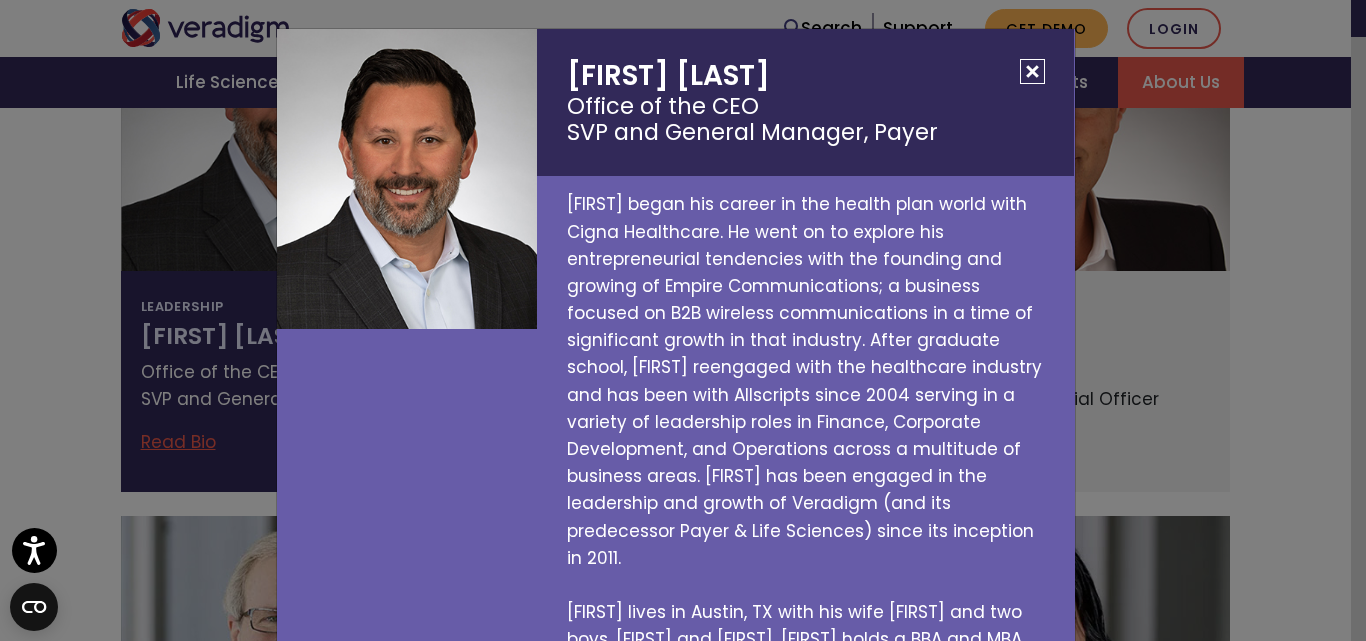 drag, startPoint x: 560, startPoint y: 76, endPoint x: 842, endPoint y: 75, distance: 282.00177 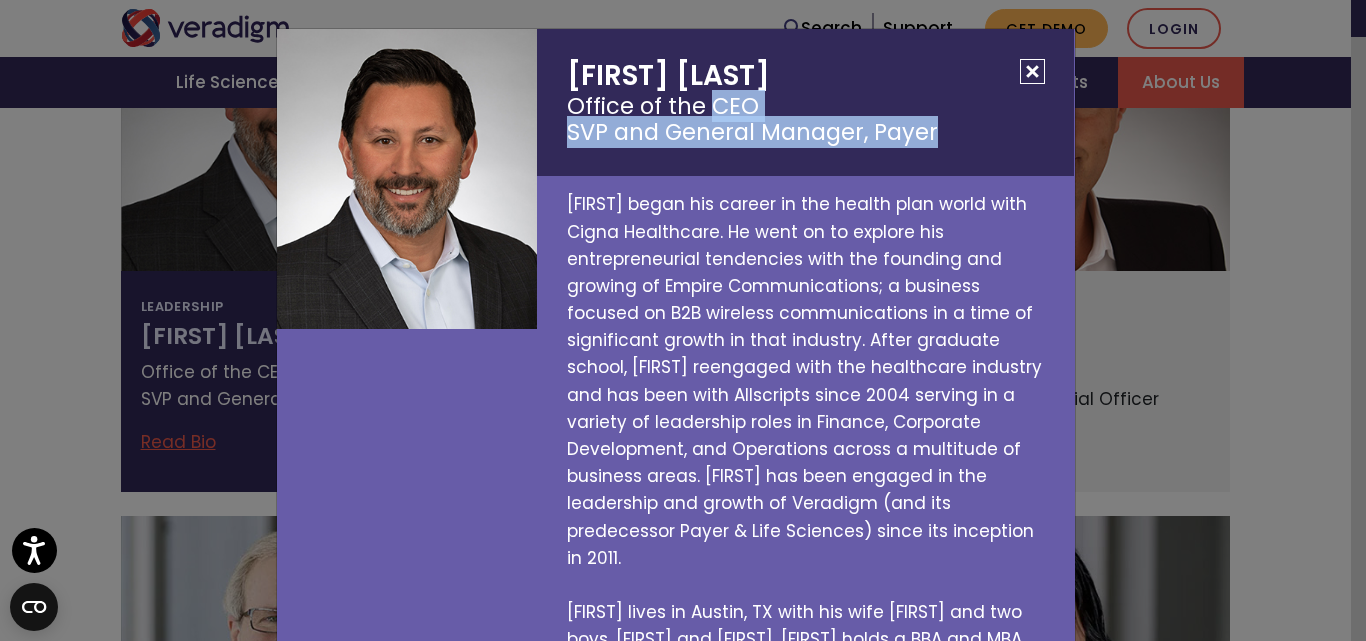 drag, startPoint x: 707, startPoint y: 94, endPoint x: 934, endPoint y: 140, distance: 231.6139 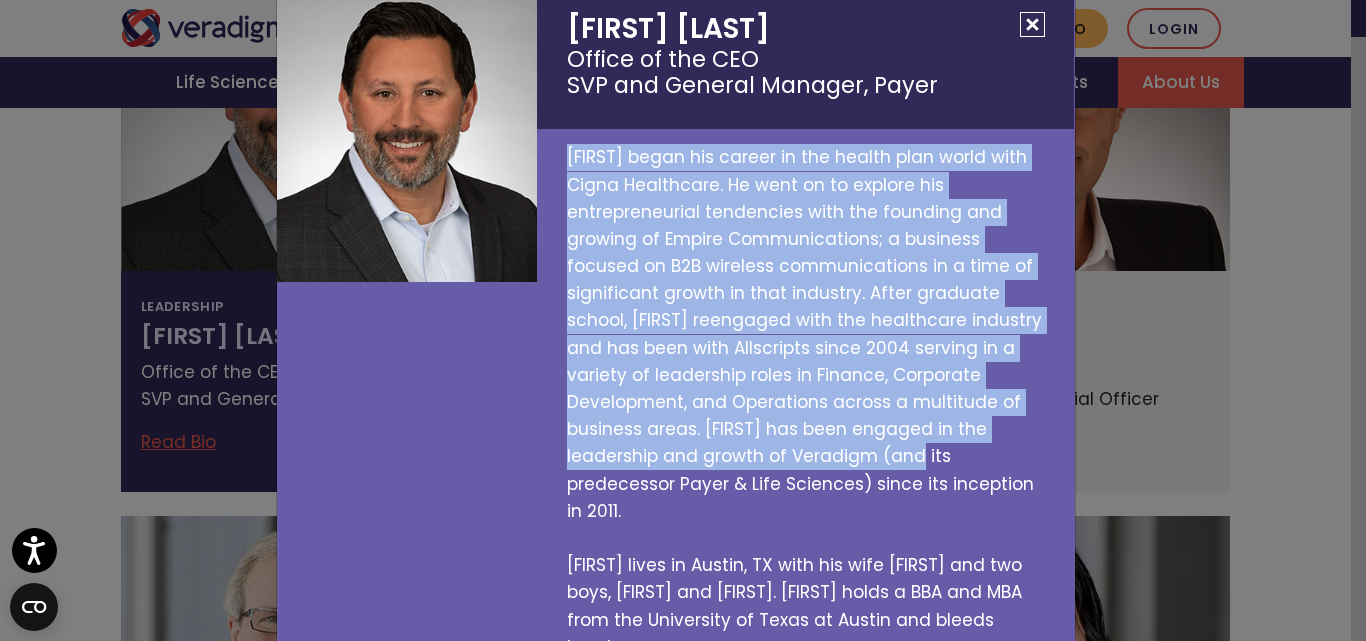 scroll, scrollTop: 57, scrollLeft: 0, axis: vertical 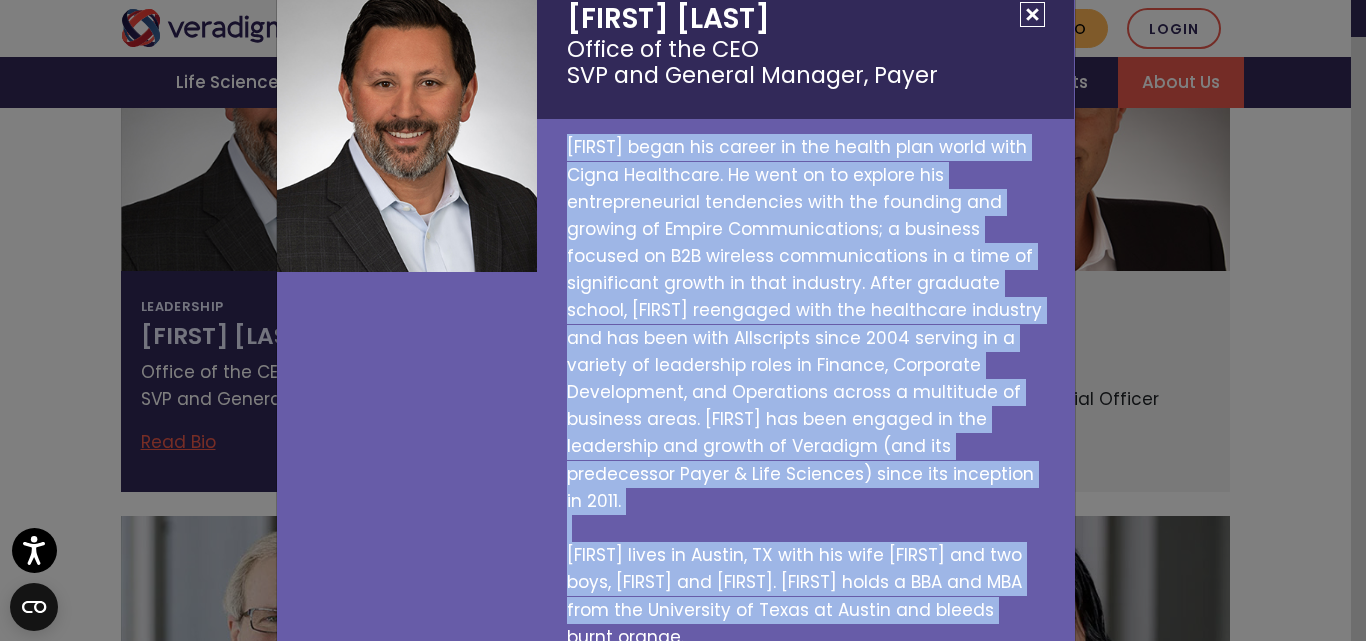 drag, startPoint x: 560, startPoint y: 190, endPoint x: 1039, endPoint y: 588, distance: 622.77203 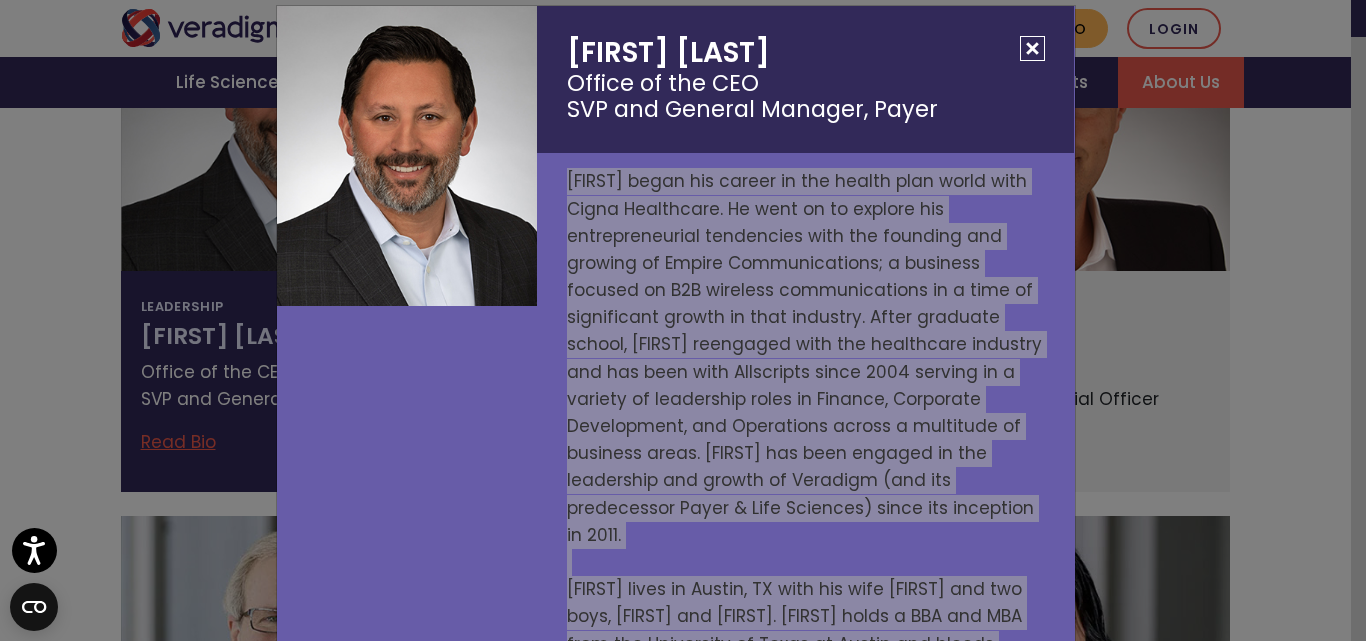 scroll, scrollTop: 0, scrollLeft: 0, axis: both 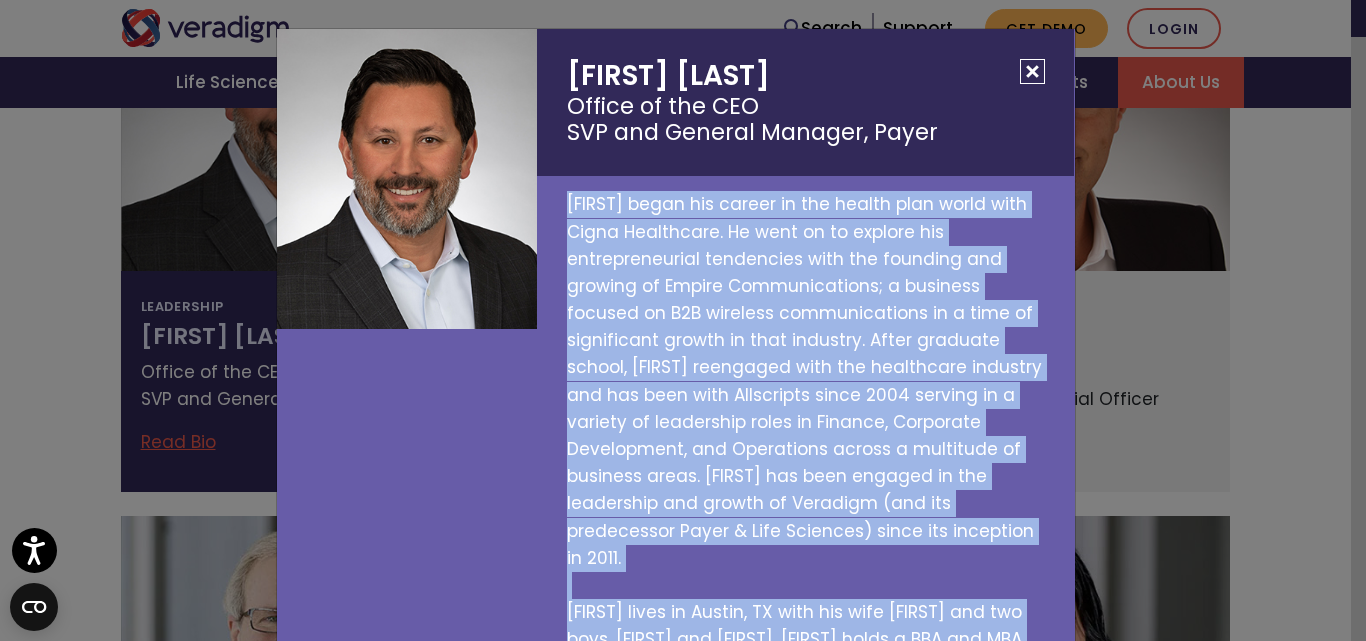 drag, startPoint x: 559, startPoint y: 57, endPoint x: 847, endPoint y: 84, distance: 289.26285 